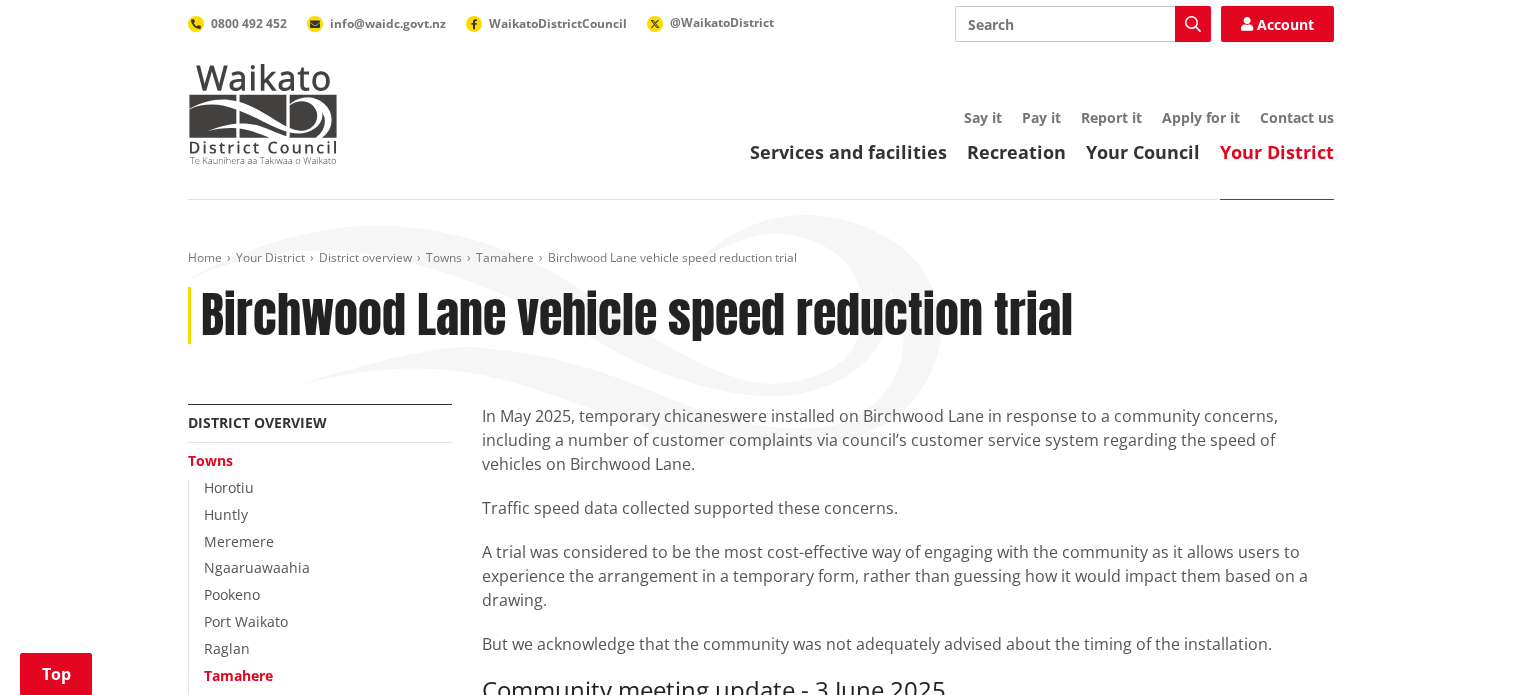 scroll, scrollTop: 2594, scrollLeft: 0, axis: vertical 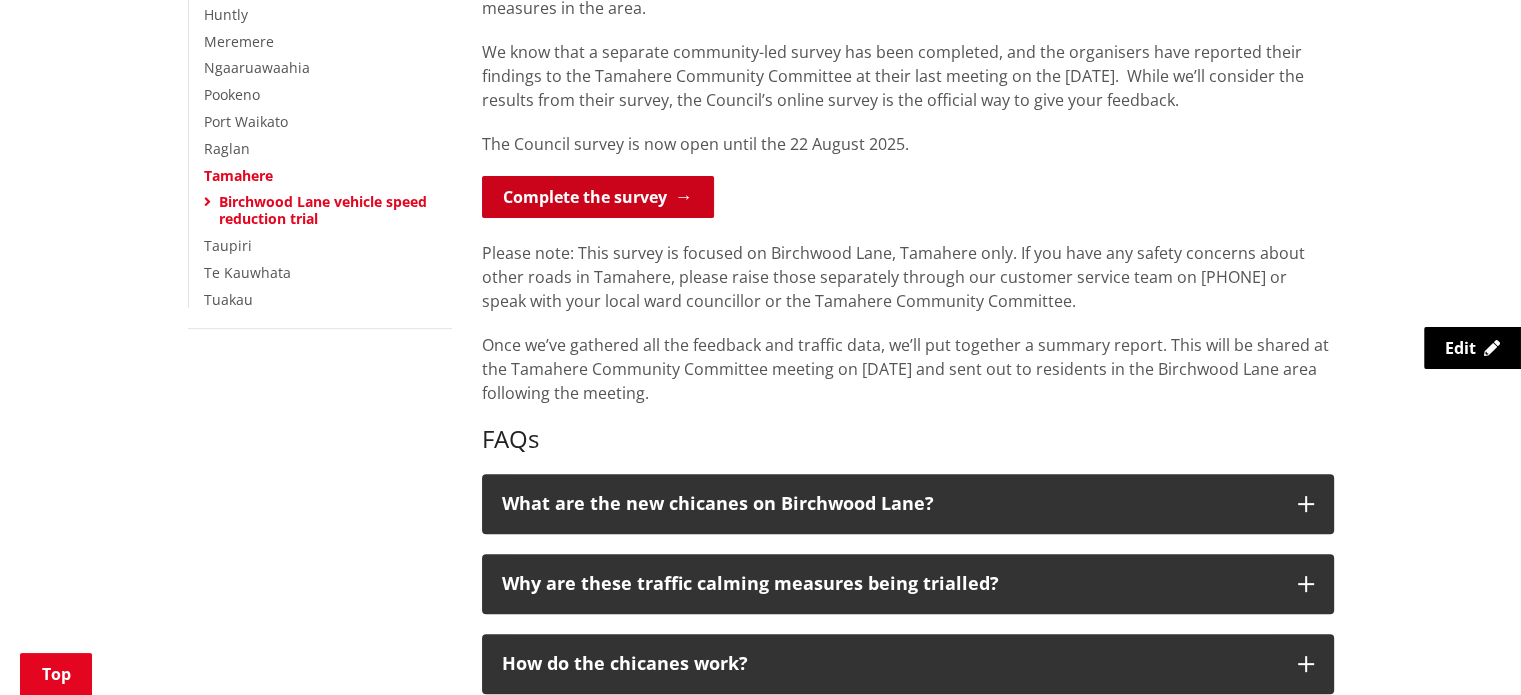 click on "Complete the survey" at bounding box center (598, 197) 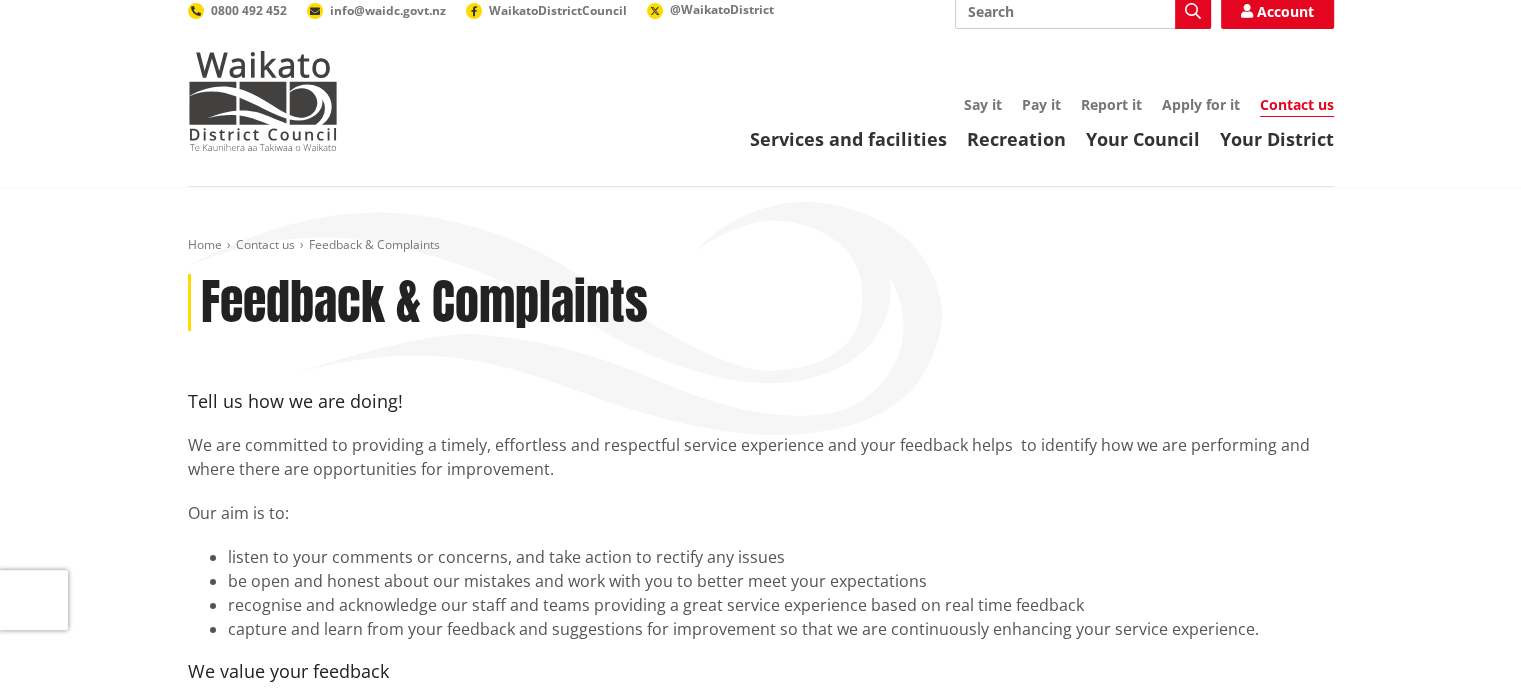 scroll, scrollTop: 0, scrollLeft: 0, axis: both 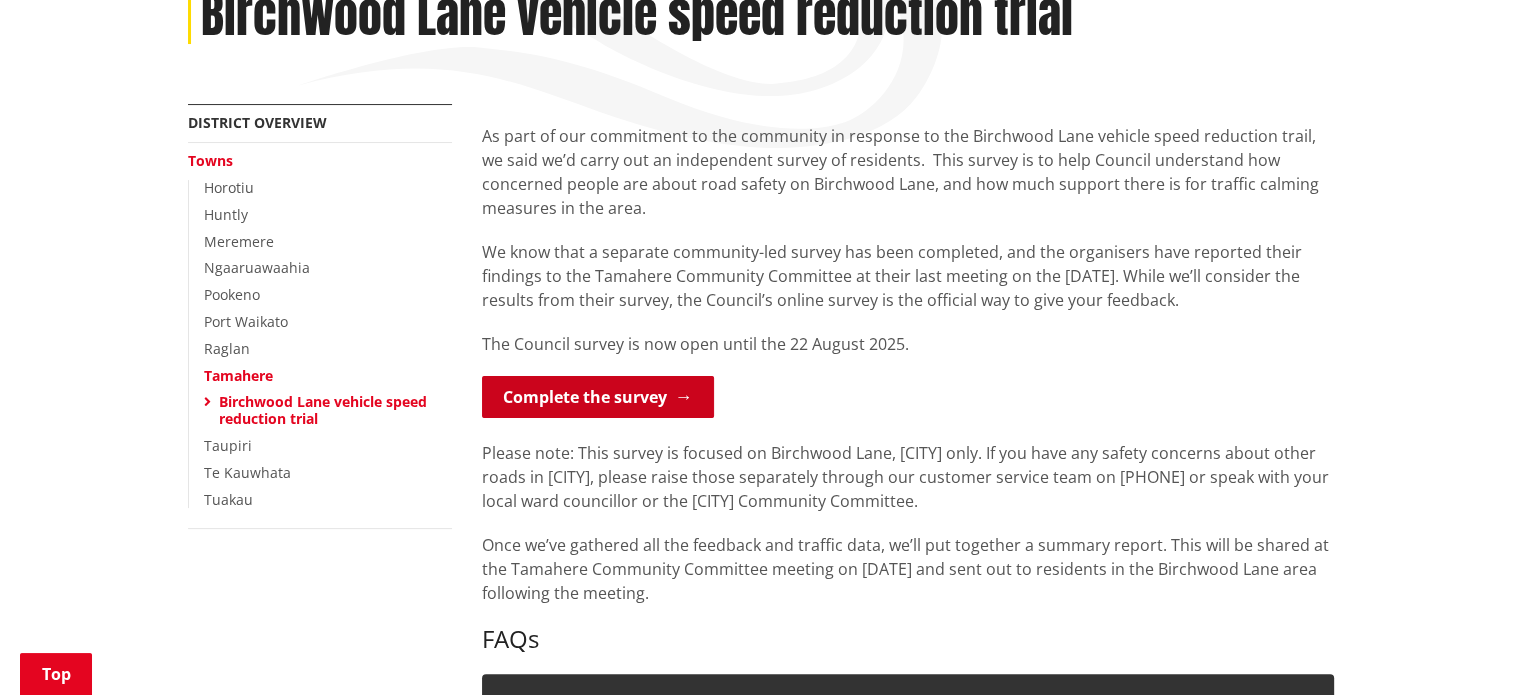click on "Complete the survey" at bounding box center (598, 397) 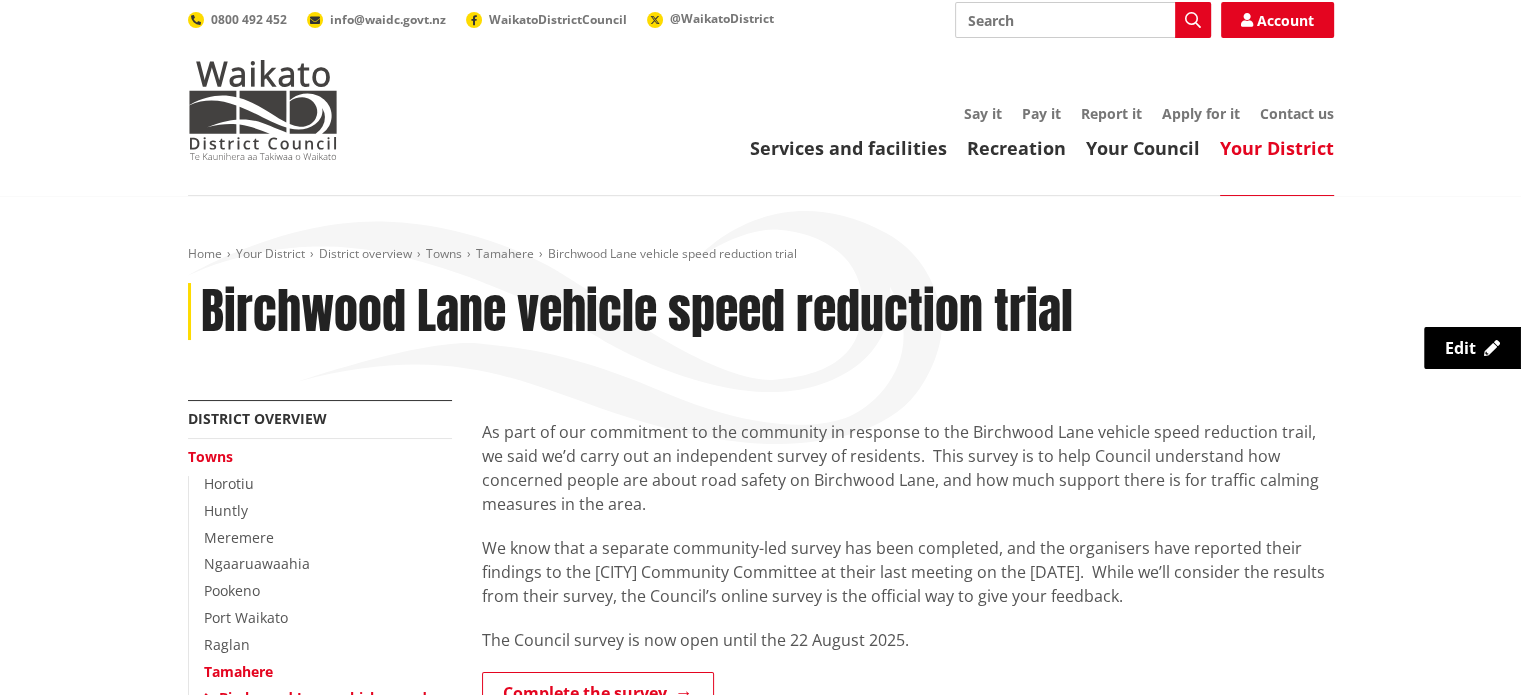 scroll, scrollTop: 0, scrollLeft: 0, axis: both 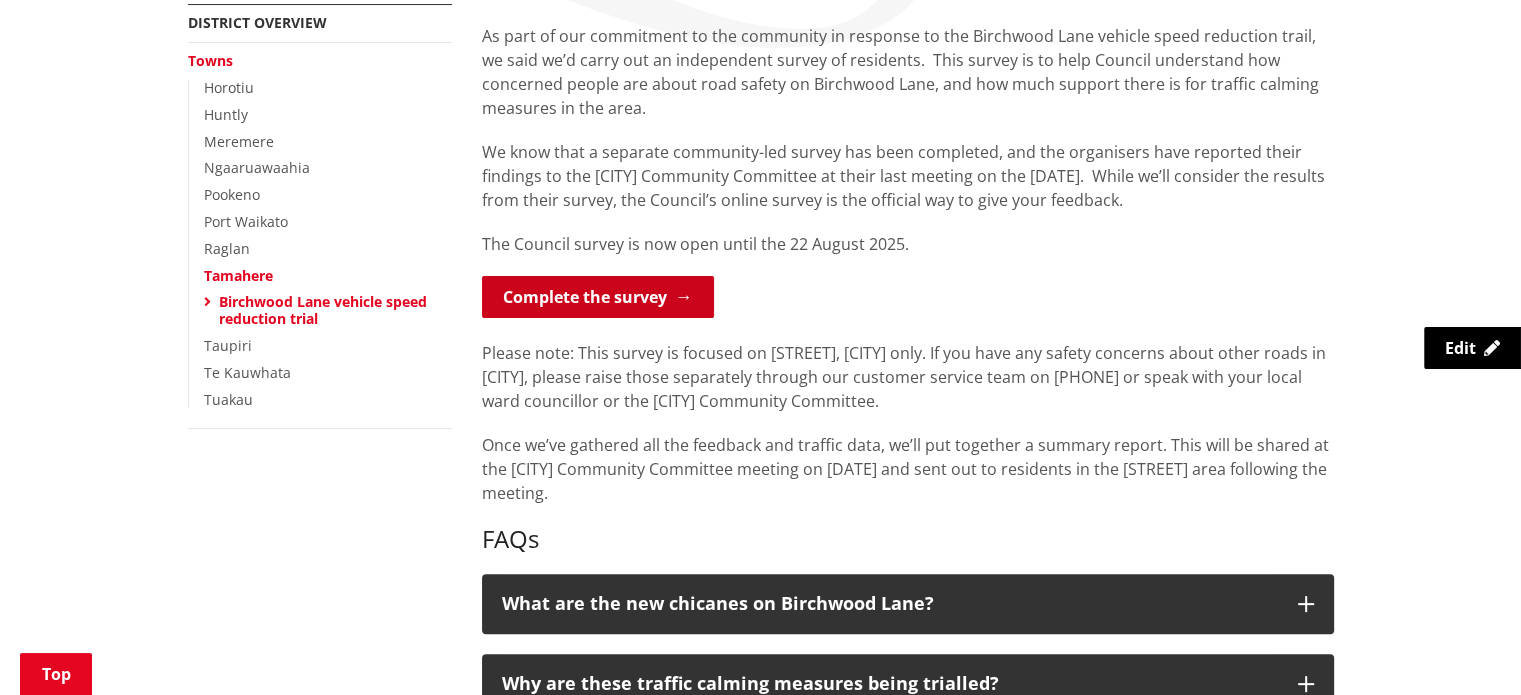 click on "Complete the survey" at bounding box center (598, 297) 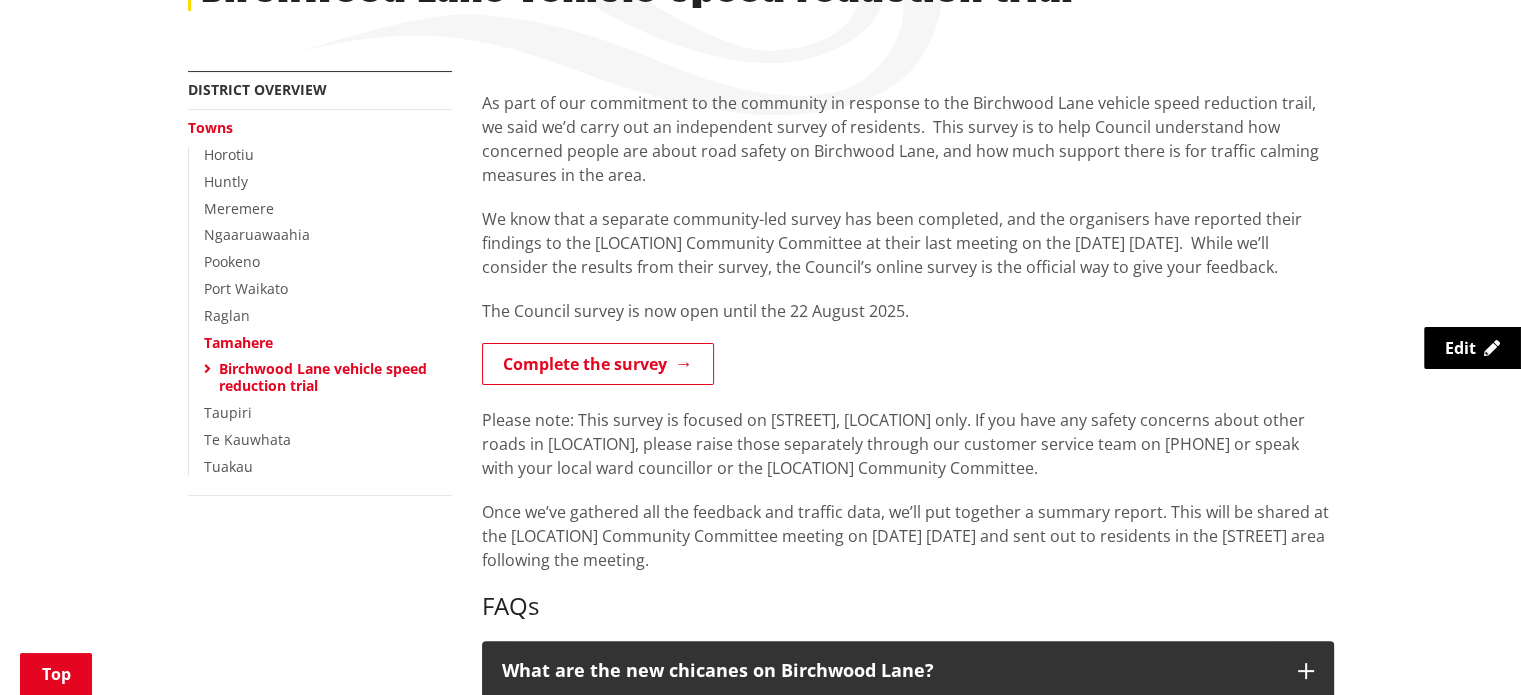 scroll, scrollTop: 500, scrollLeft: 0, axis: vertical 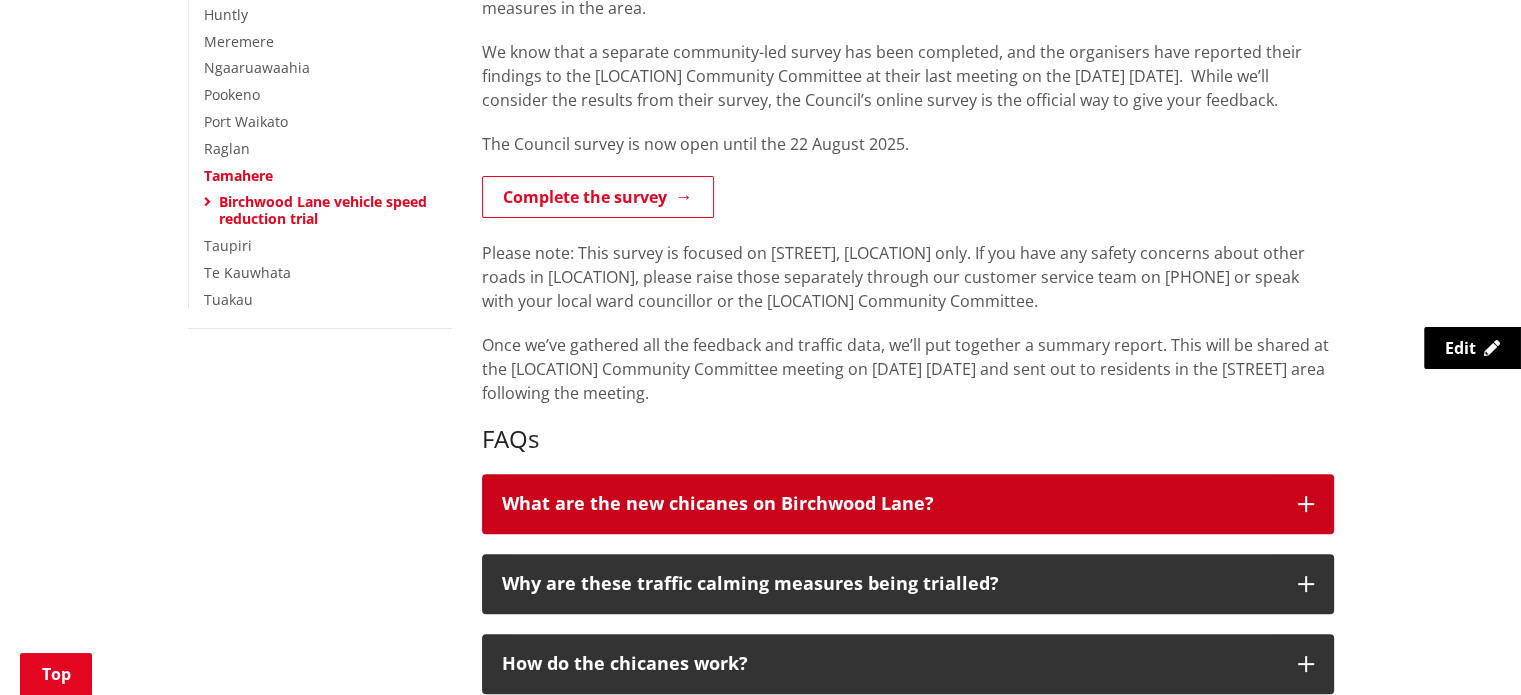 click on "What are the new chicanes on Birchwood Lane?" at bounding box center (890, 504) 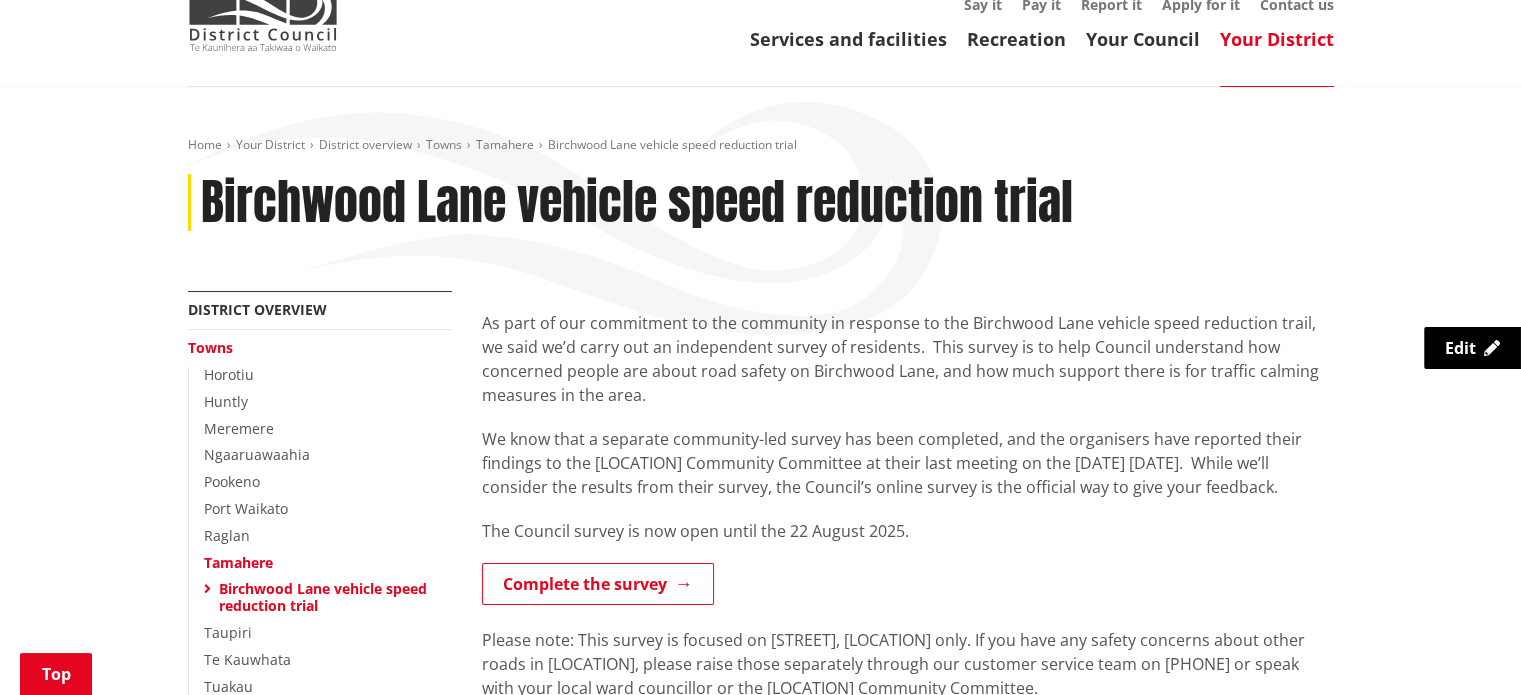scroll, scrollTop: 100, scrollLeft: 0, axis: vertical 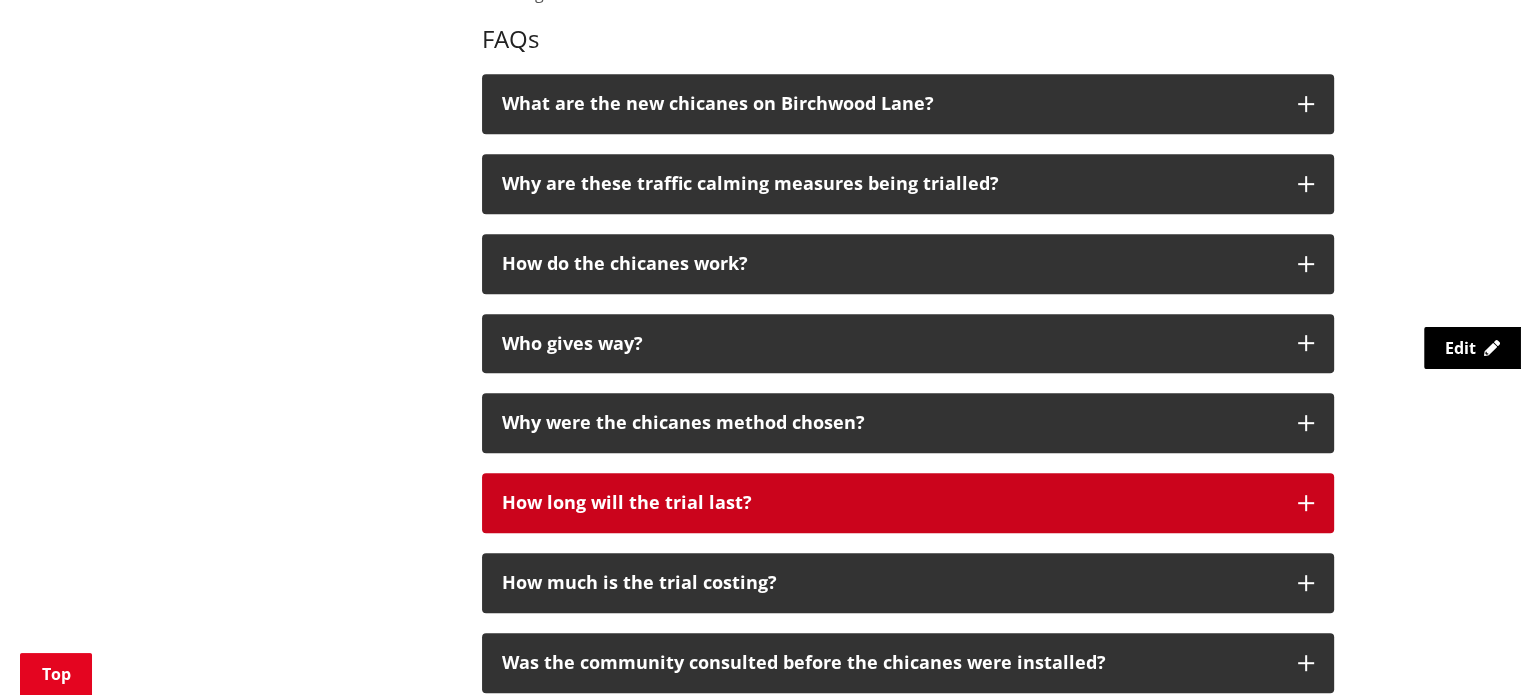 click on "How long will the trial last?" at bounding box center [890, 503] 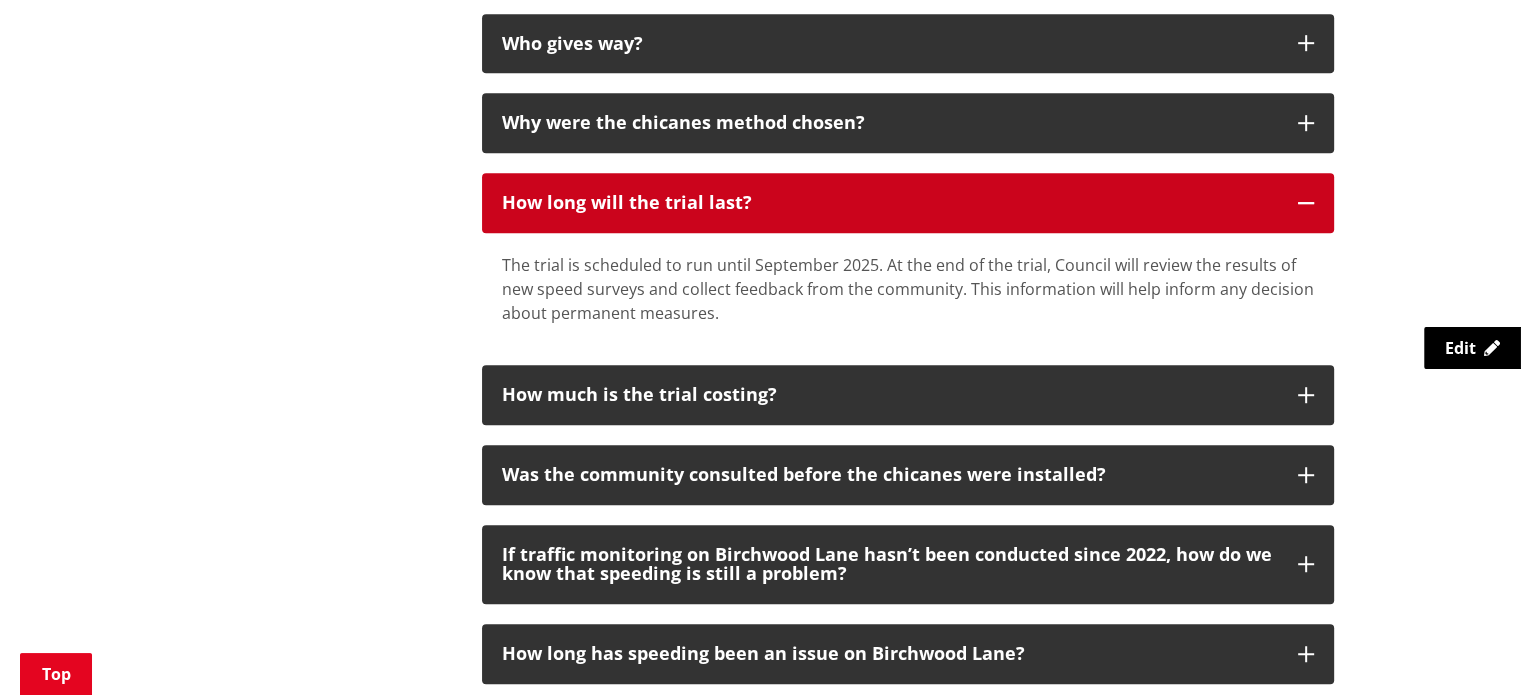 scroll, scrollTop: 1400, scrollLeft: 0, axis: vertical 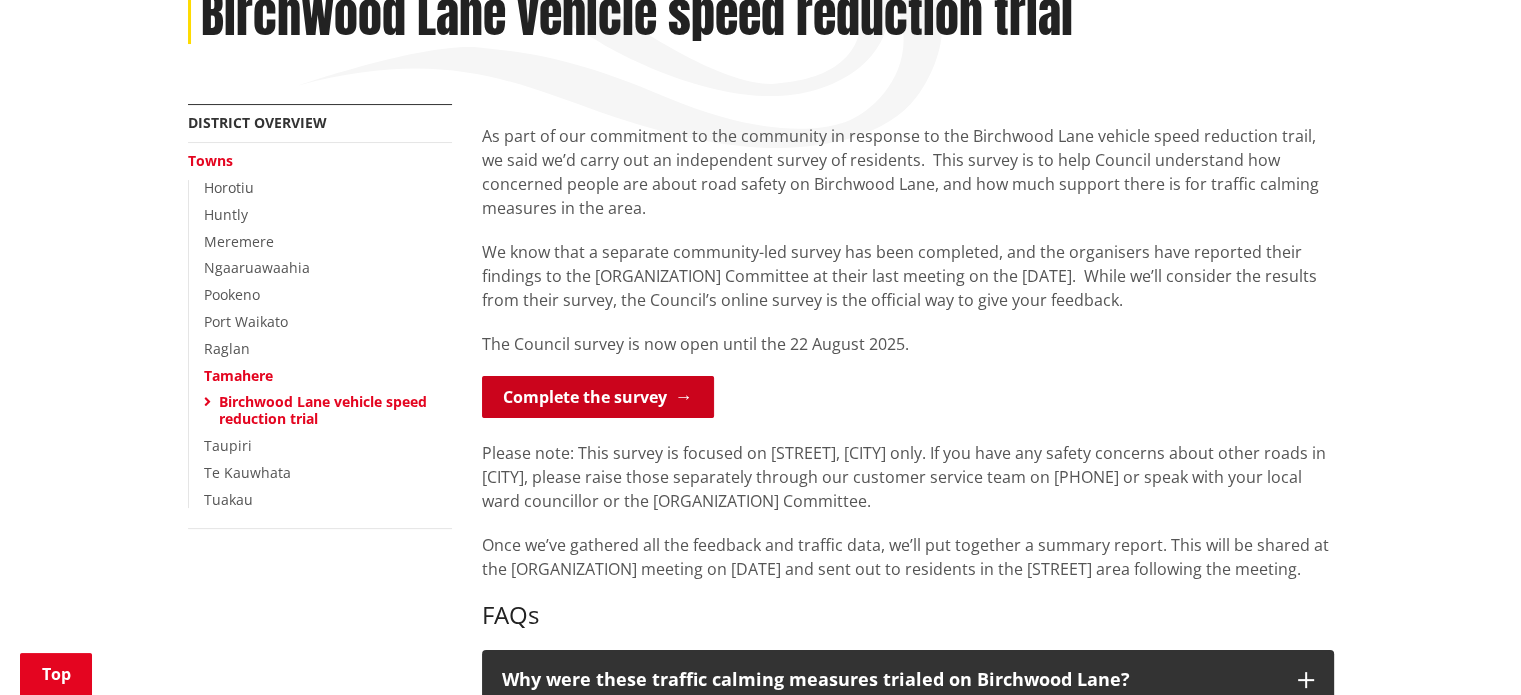 click on "Complete the survey" at bounding box center (598, 397) 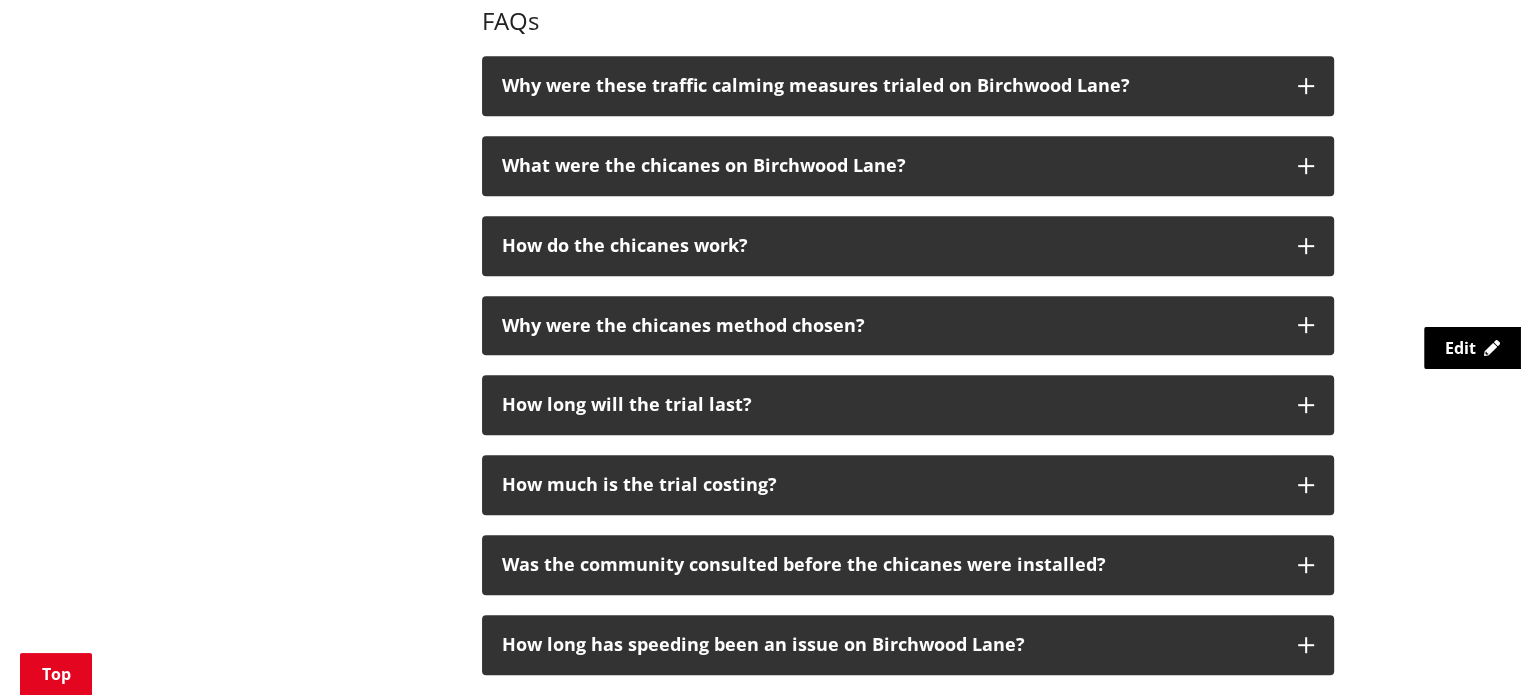 scroll, scrollTop: 886, scrollLeft: 0, axis: vertical 